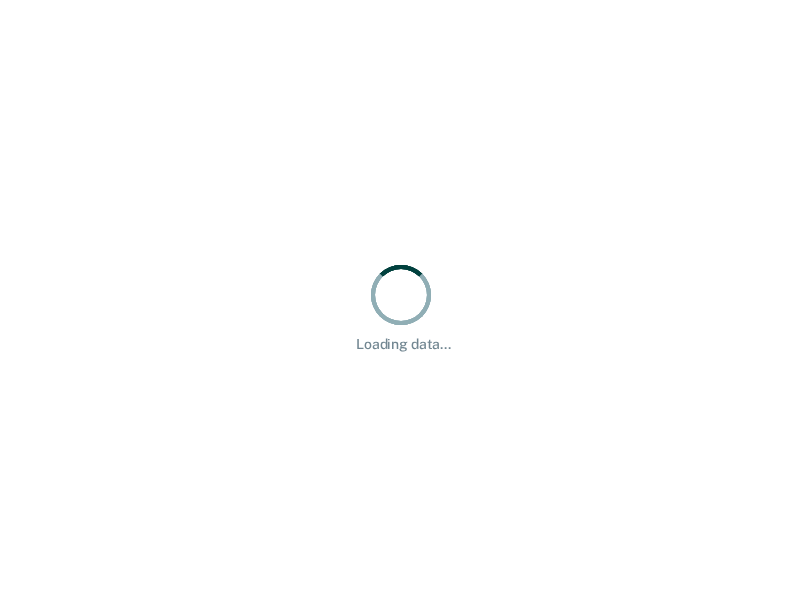 scroll, scrollTop: 0, scrollLeft: 0, axis: both 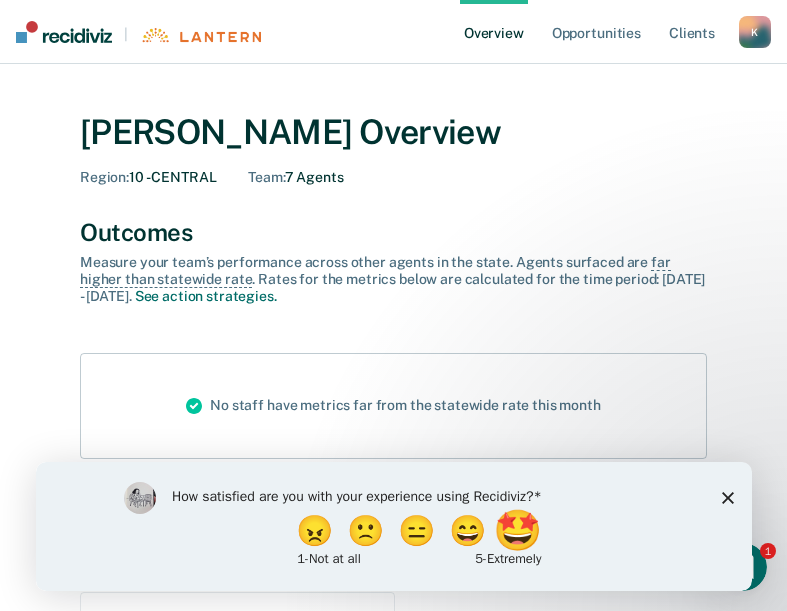 click on "🤩" at bounding box center (519, 530) 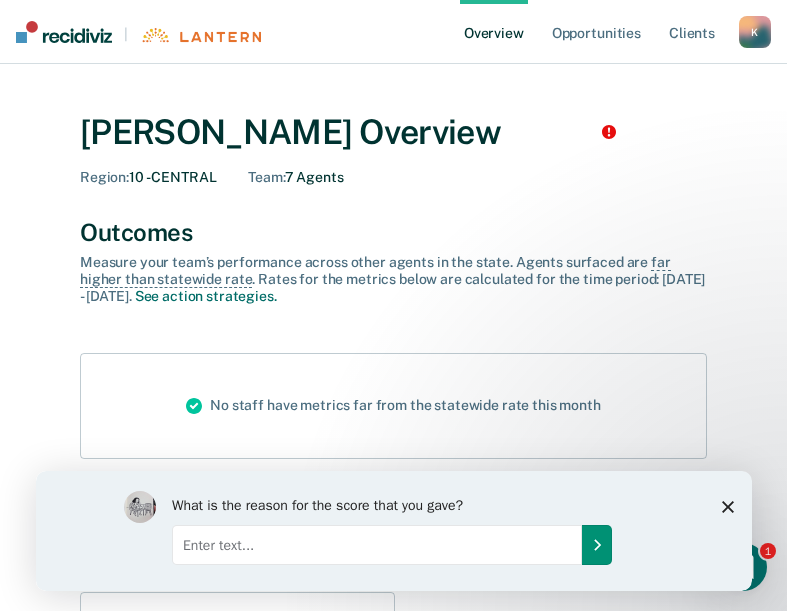 click 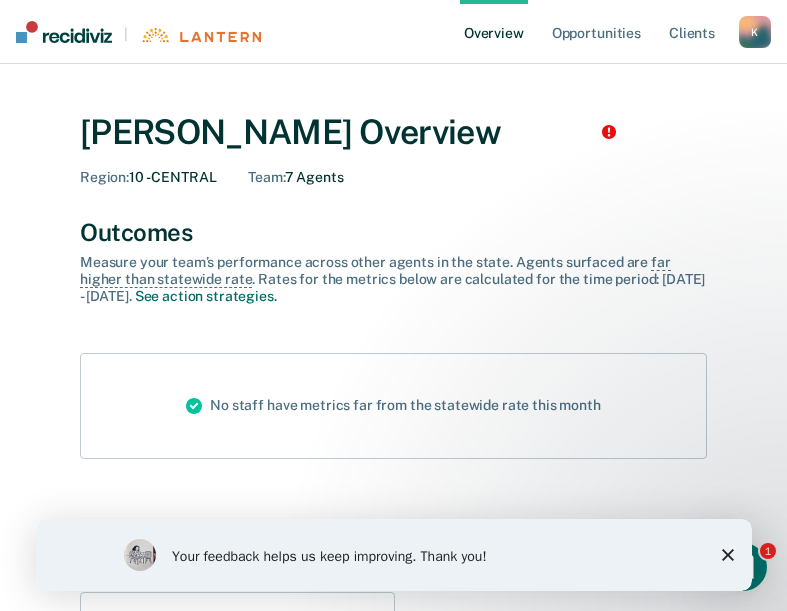 click 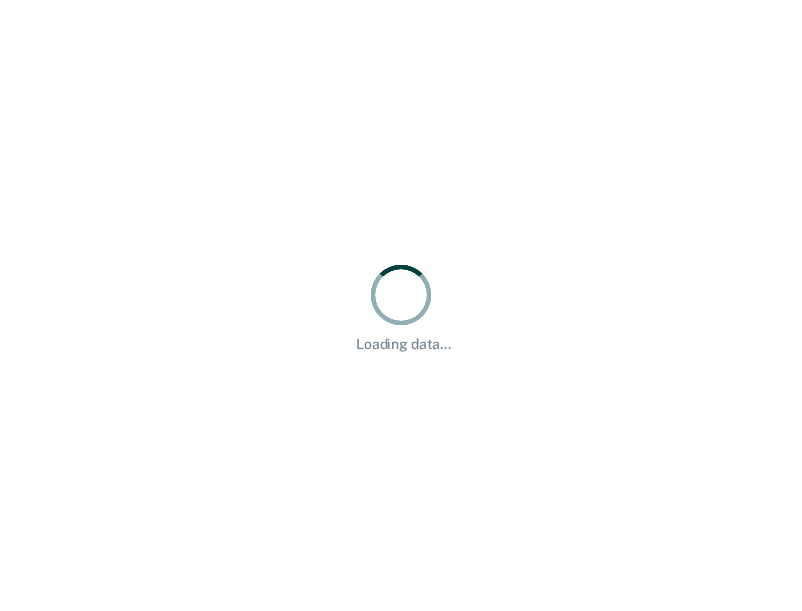 scroll, scrollTop: 0, scrollLeft: 0, axis: both 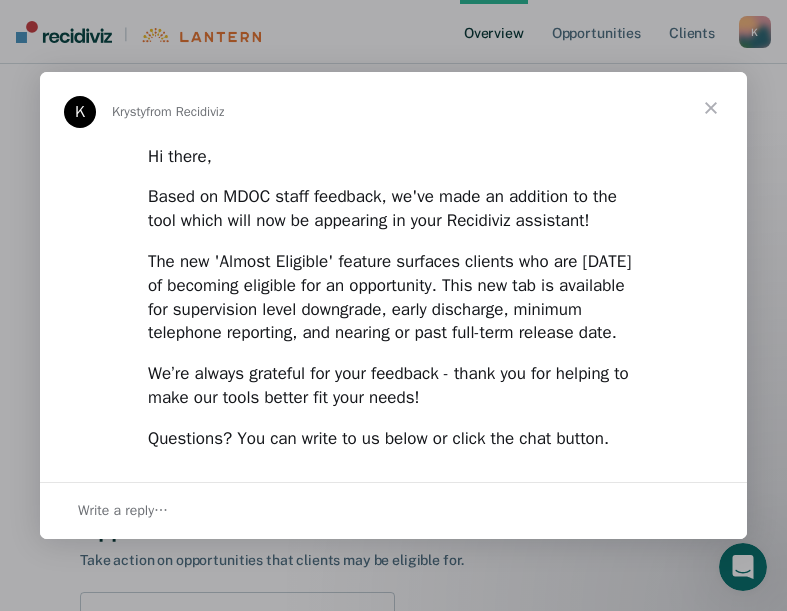 click at bounding box center (711, 108) 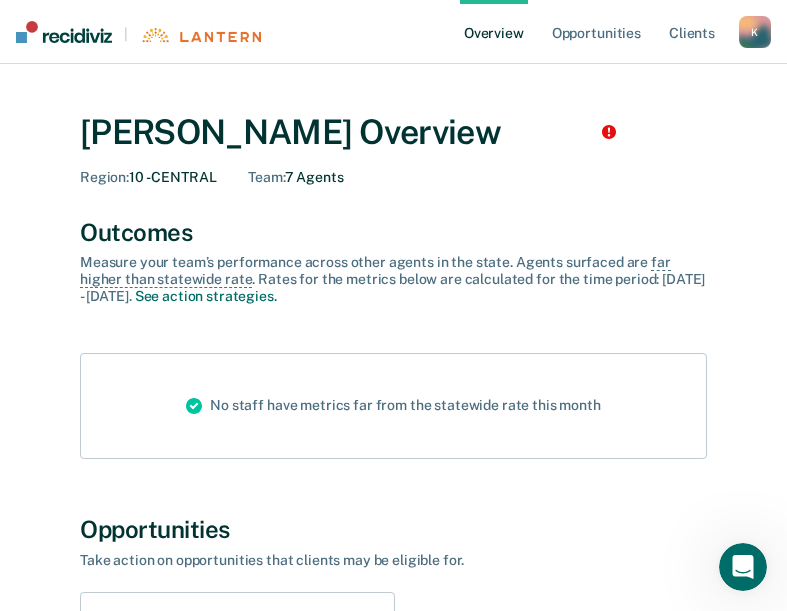 click on "Overview" at bounding box center (494, 32) 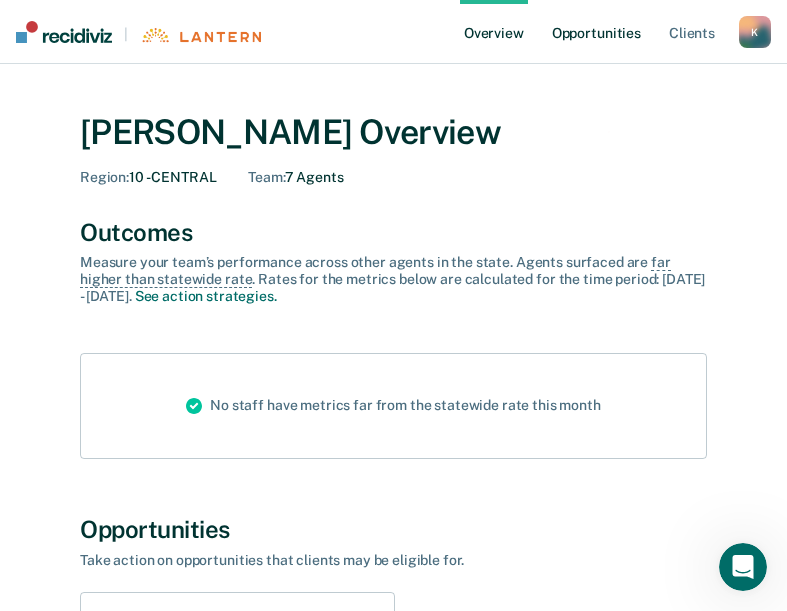 click on "Opportunities" at bounding box center (596, 32) 